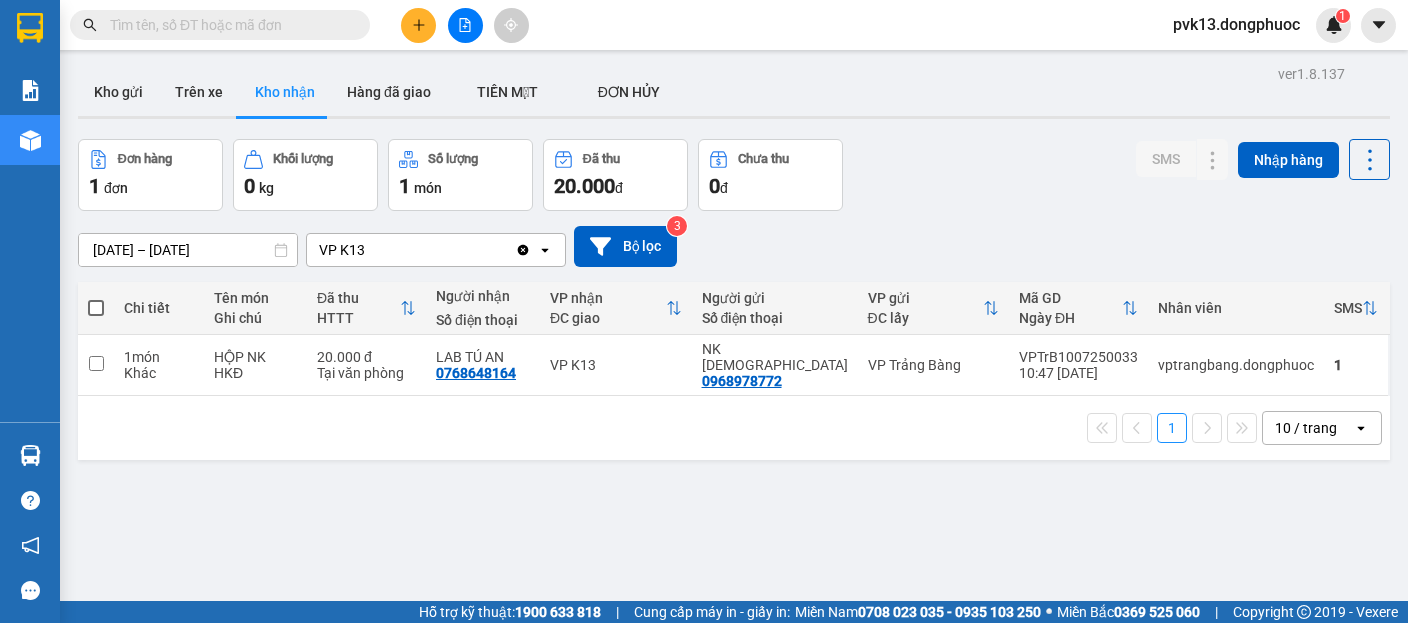 scroll, scrollTop: 0, scrollLeft: 0, axis: both 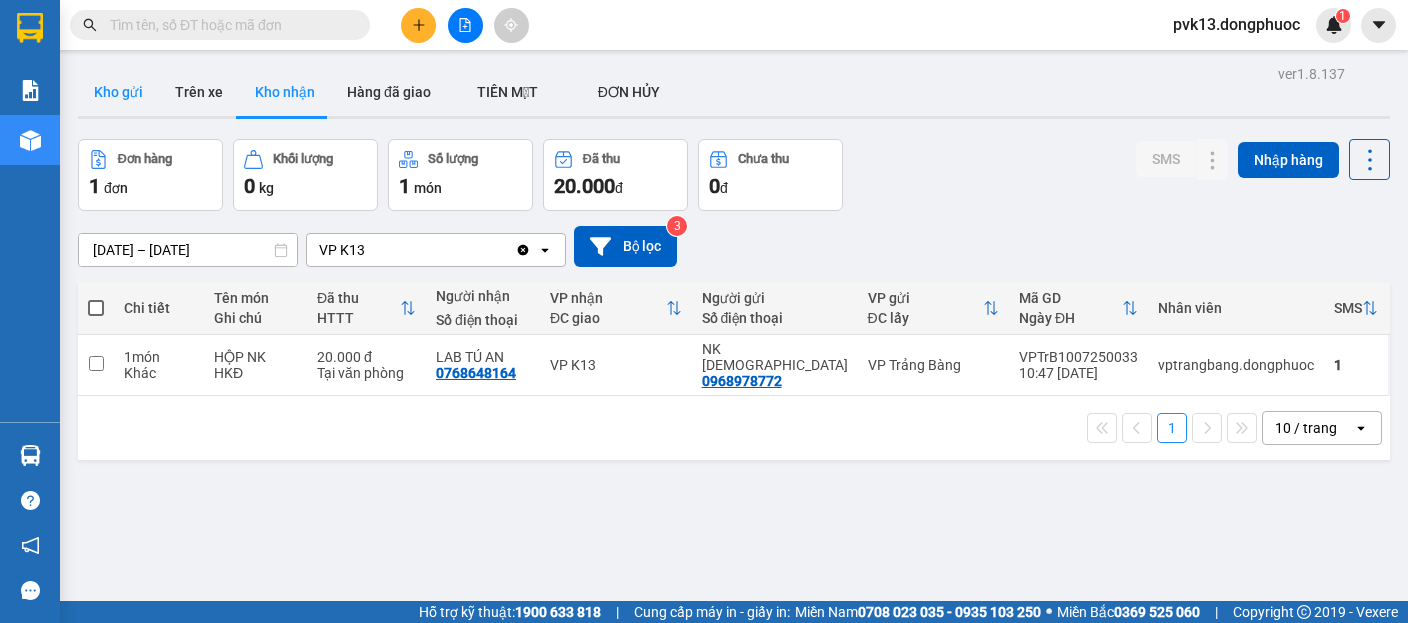 click on "Kho gửi" at bounding box center [118, 92] 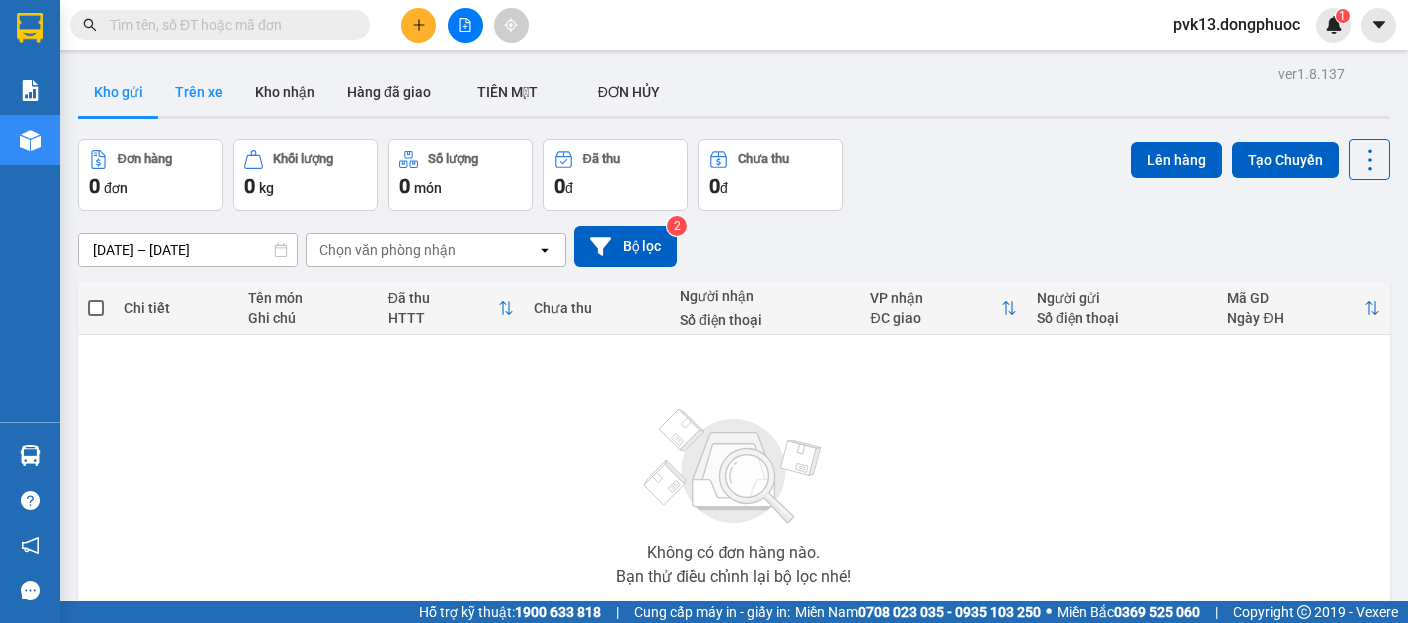 click on "Trên xe" at bounding box center (199, 92) 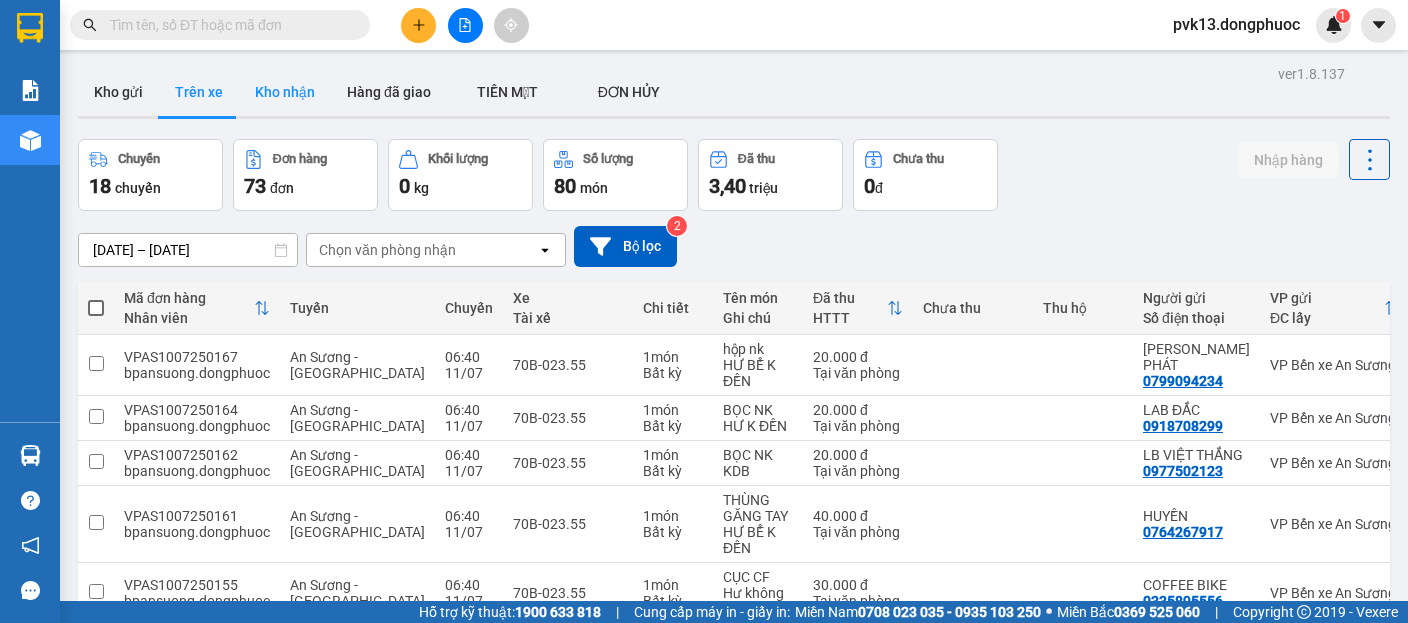 click on "Kho nhận" at bounding box center (285, 92) 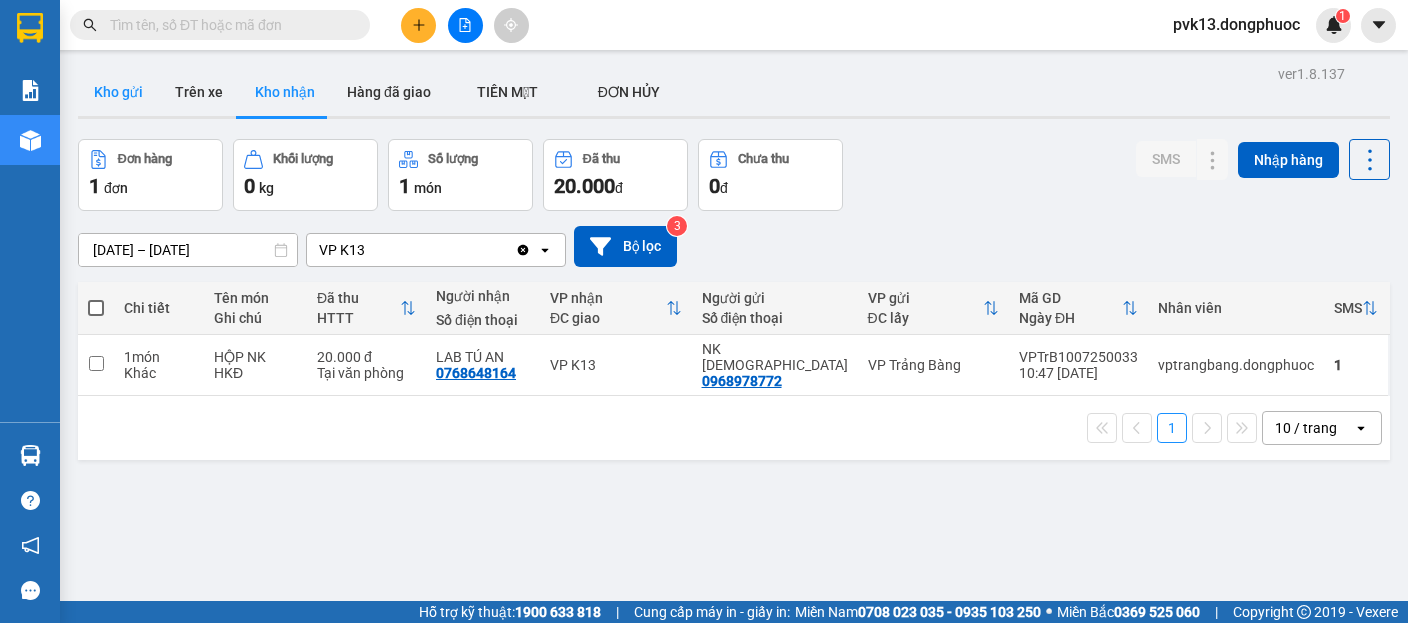 click on "Kho gửi" at bounding box center (118, 92) 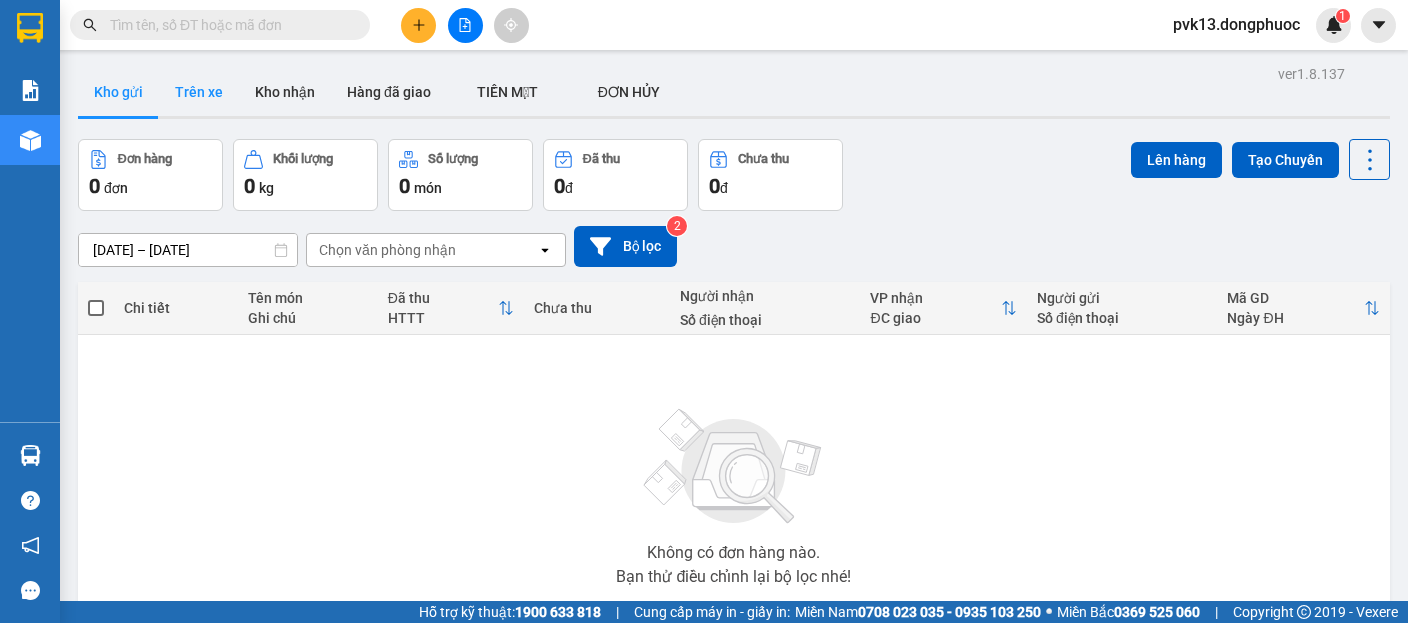 click on "Trên xe" at bounding box center (199, 92) 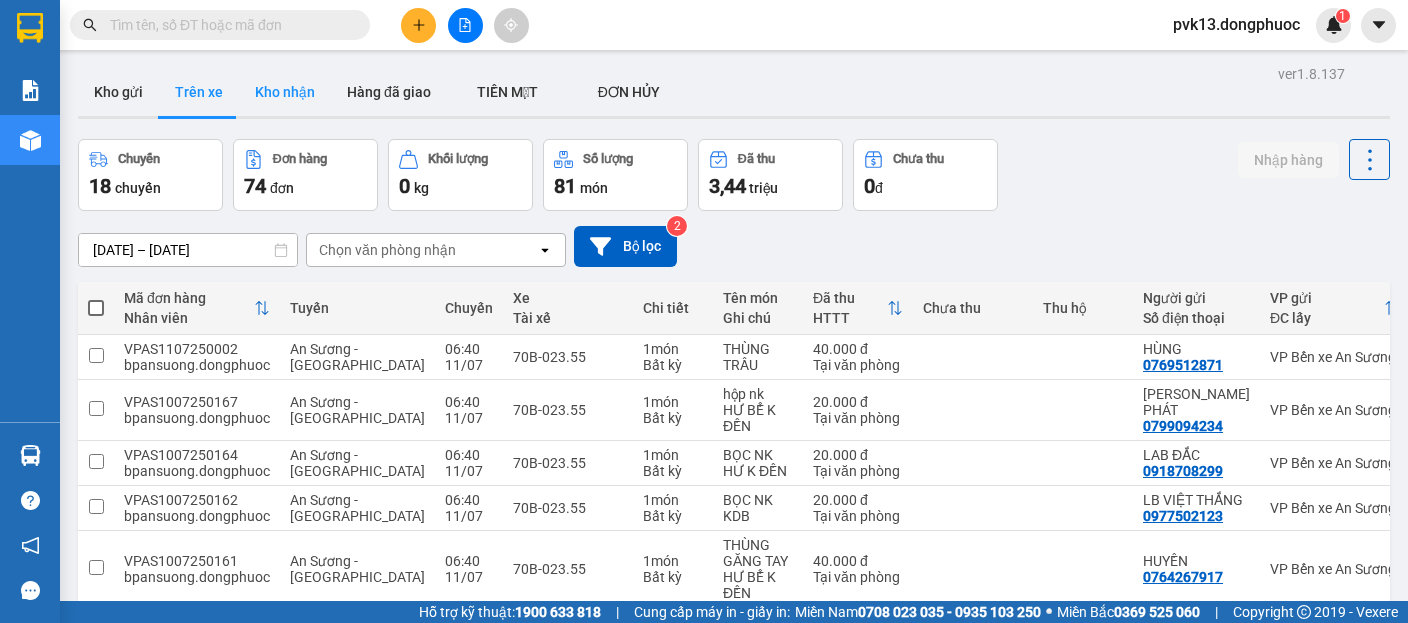 click on "Kho nhận" at bounding box center [285, 92] 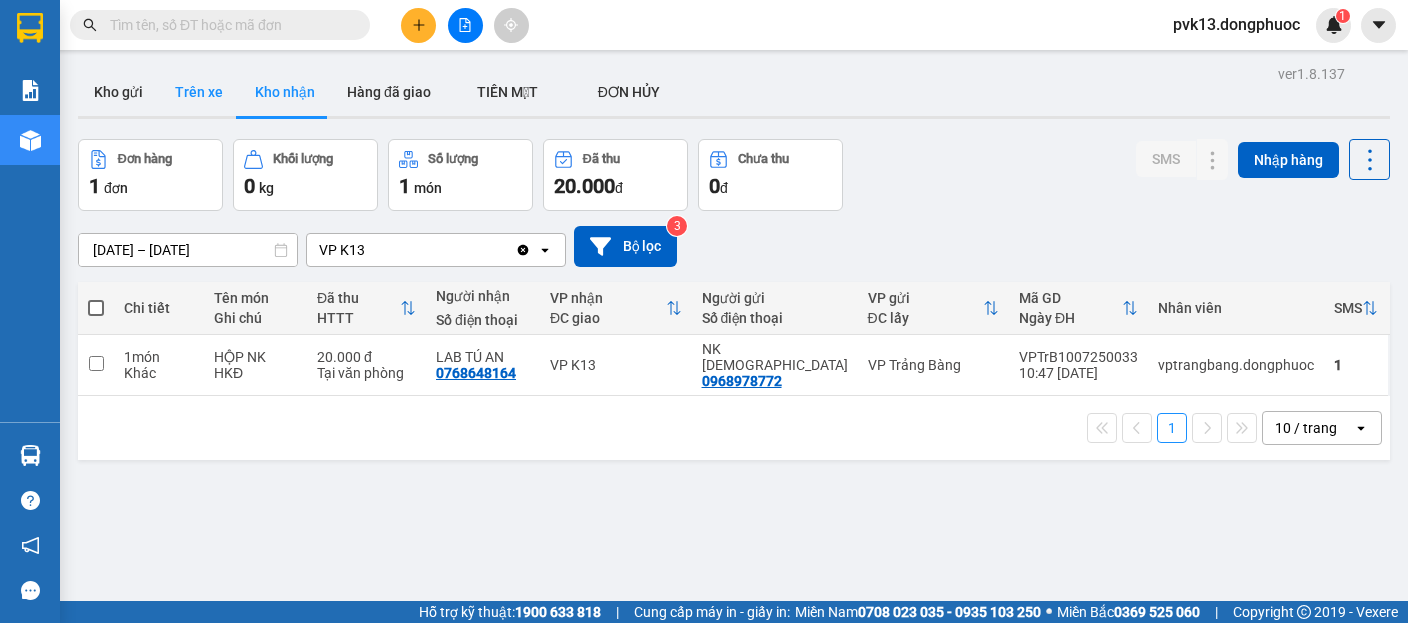 click on "Trên xe" at bounding box center (199, 92) 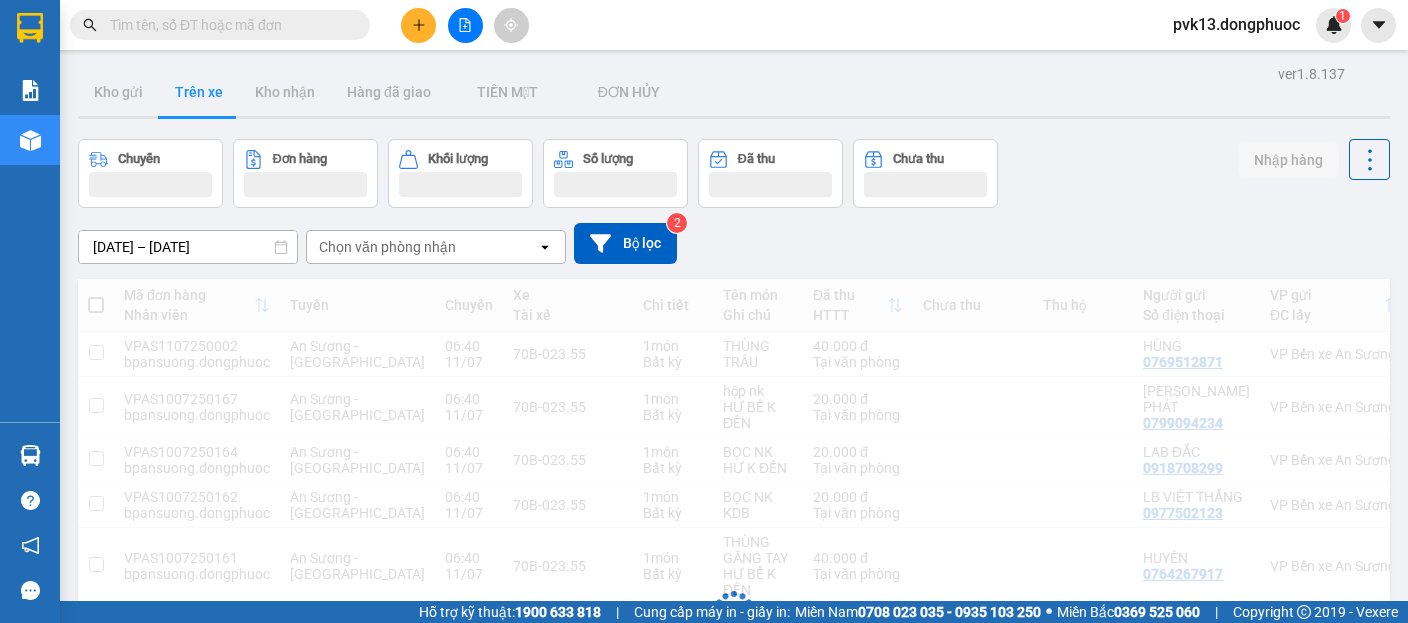 click on "Chọn văn phòng nhận" at bounding box center [387, 247] 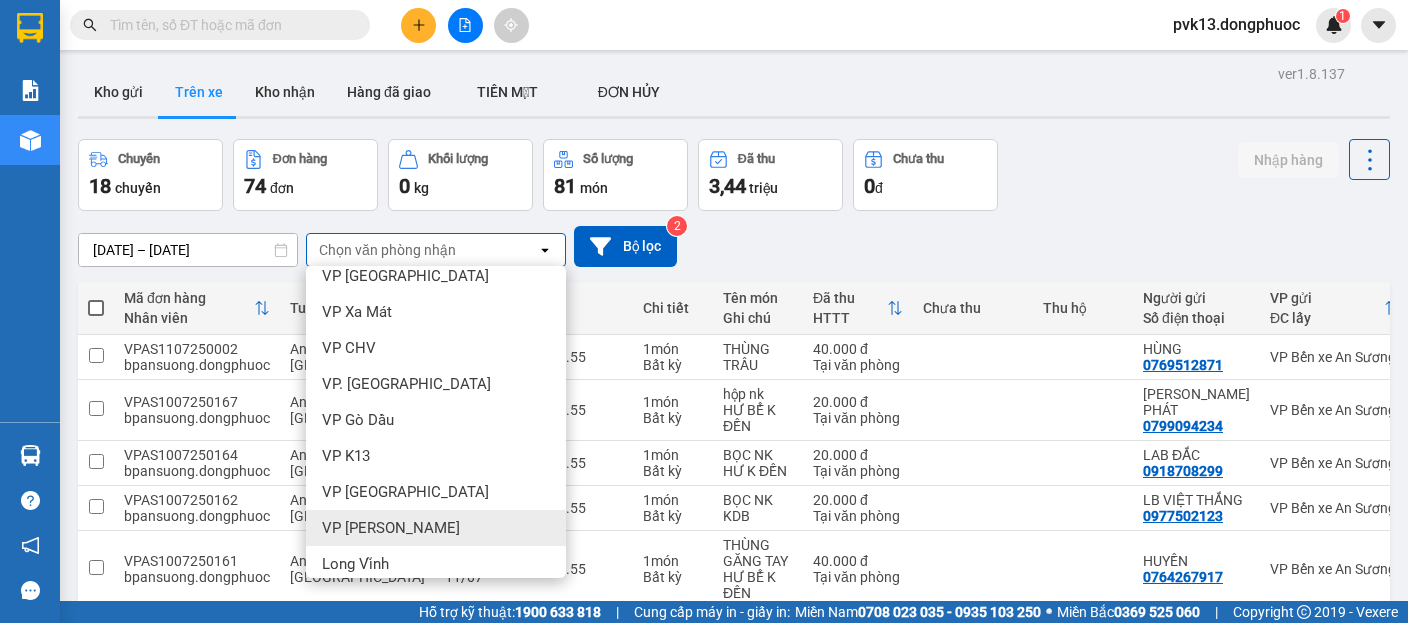 scroll, scrollTop: 381, scrollLeft: 0, axis: vertical 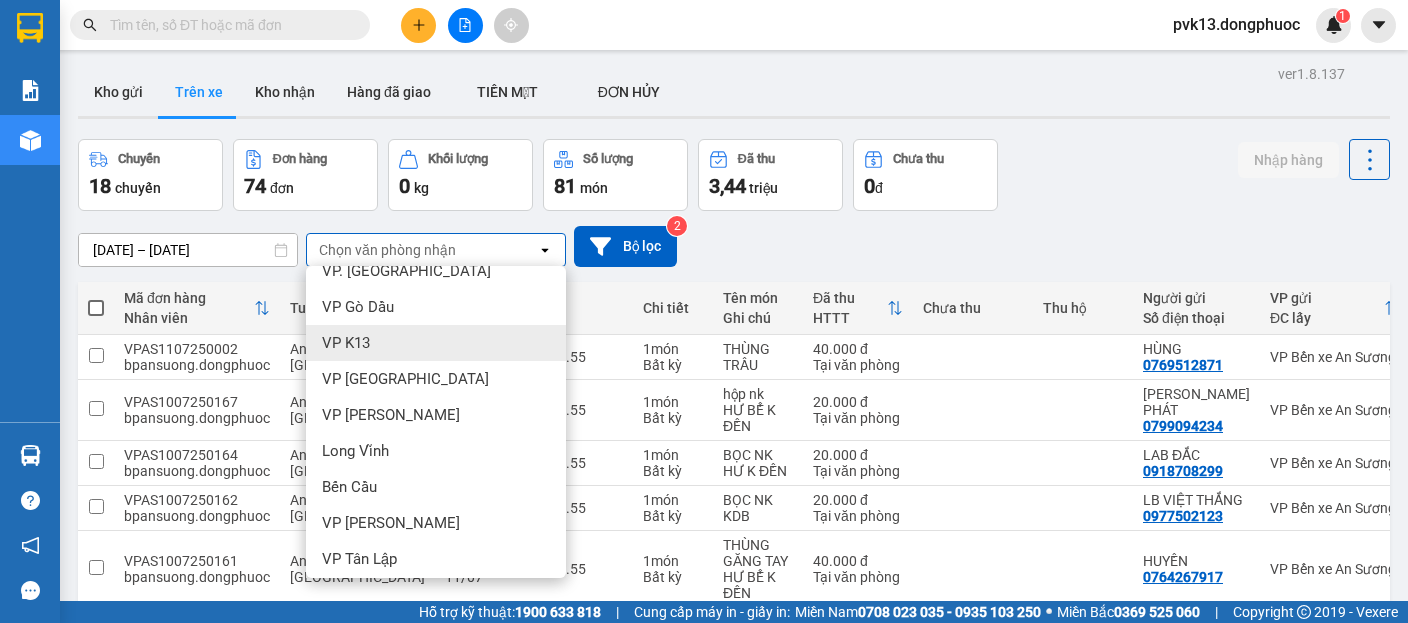 click on "VP K13" at bounding box center [436, 343] 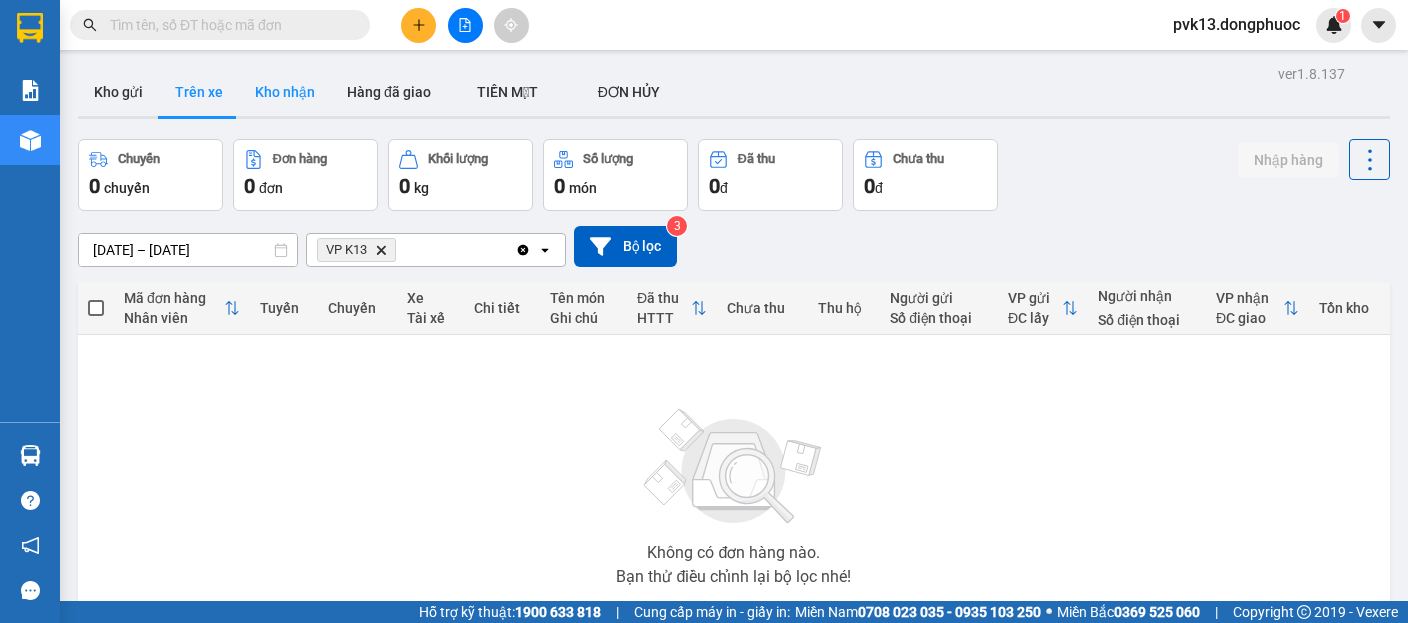 click on "Kho nhận" at bounding box center [285, 92] 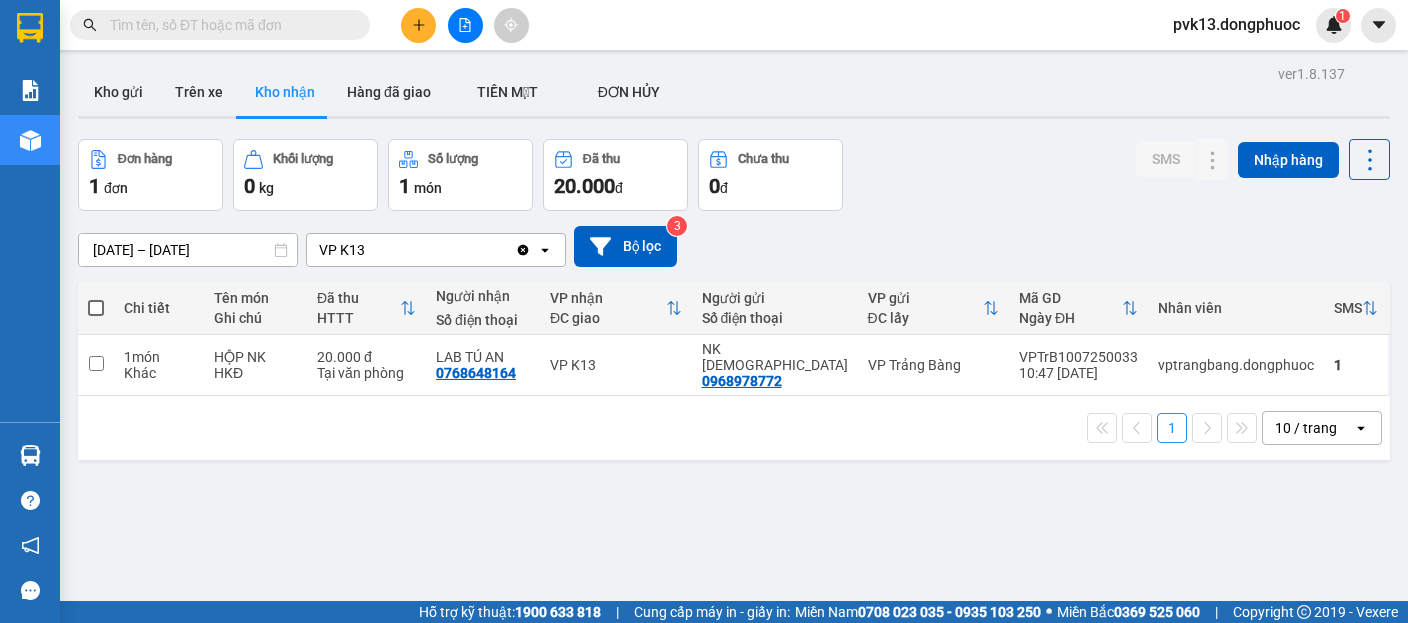 click on "Clear value" 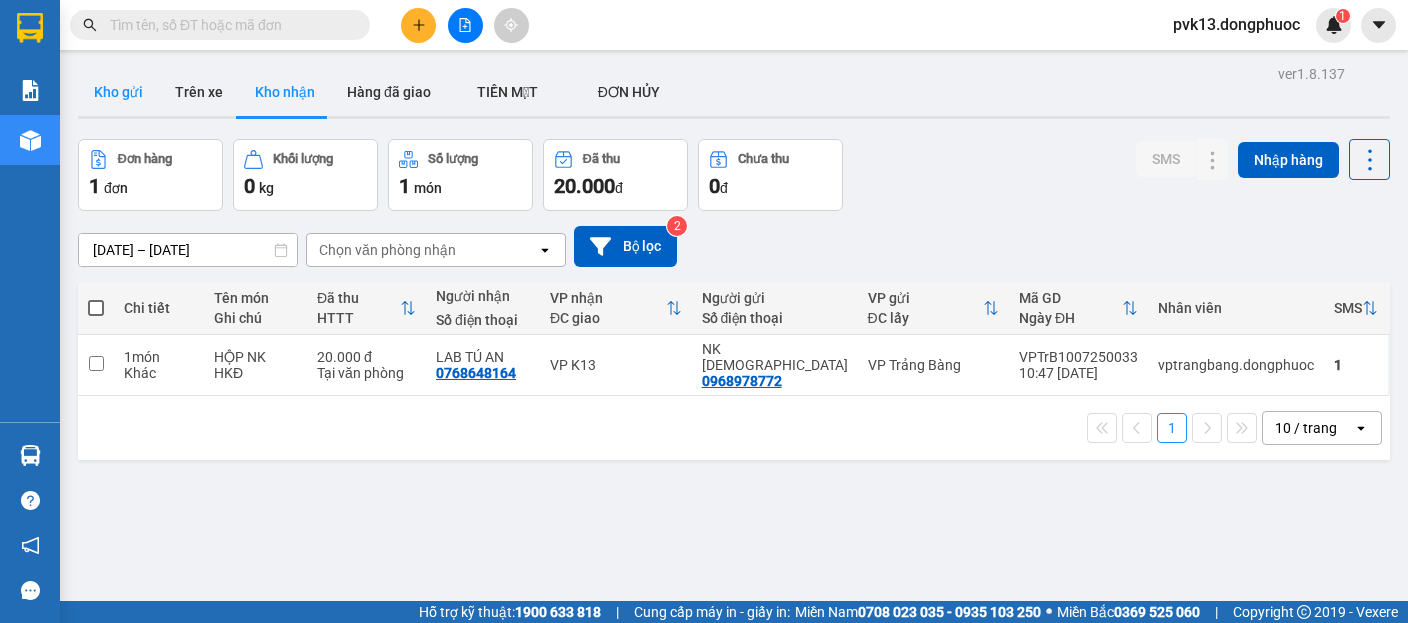 click on "Kho gửi" at bounding box center (118, 92) 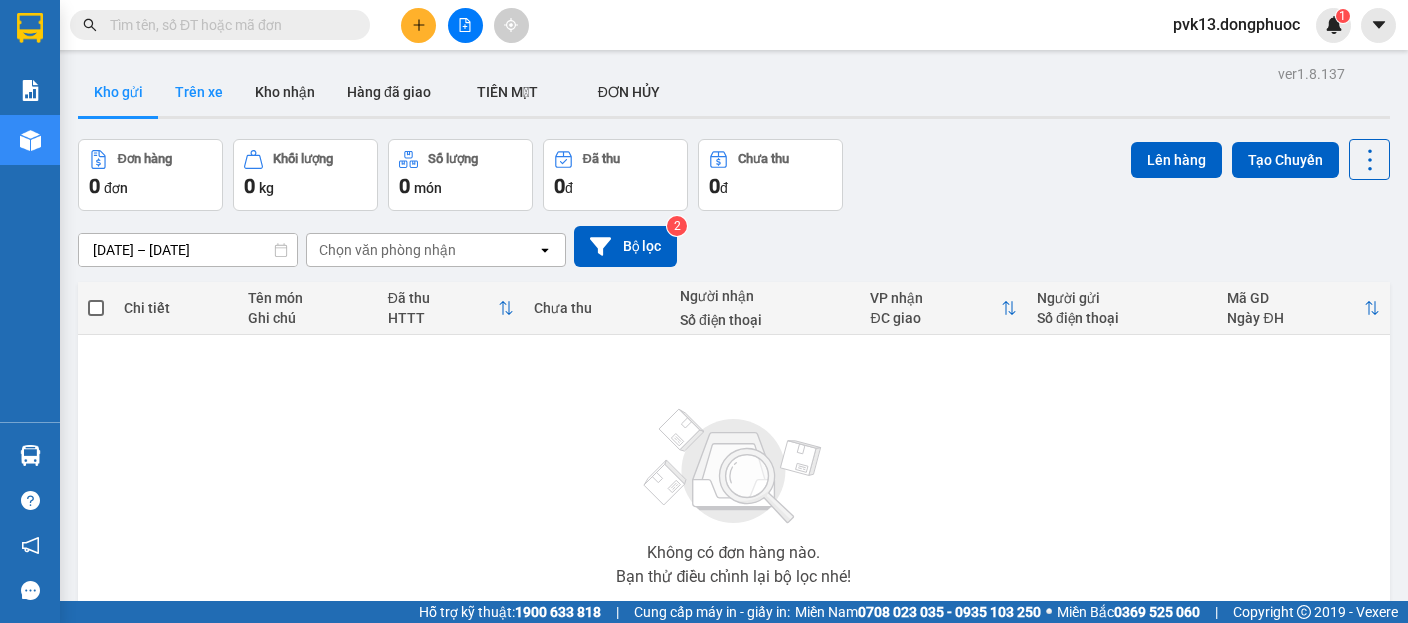 click on "Trên xe" at bounding box center [199, 92] 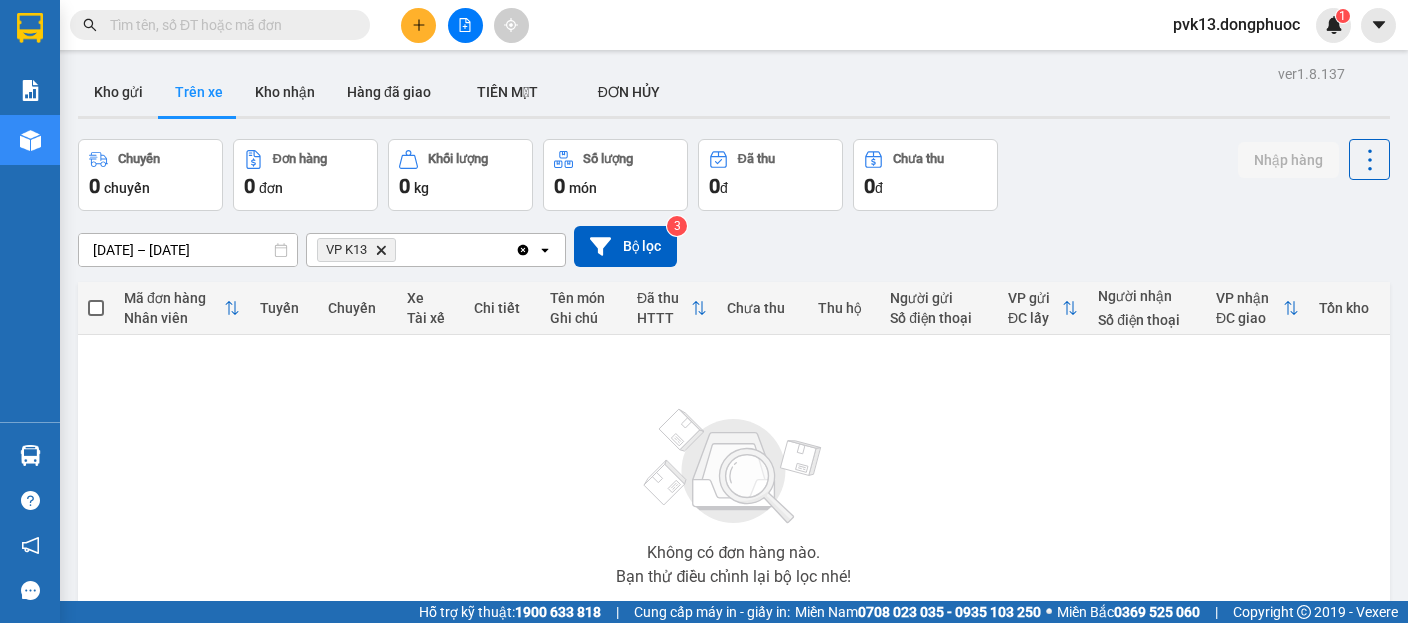 drag, startPoint x: 126, startPoint y: 89, endPoint x: 158, endPoint y: 87, distance: 32.06244 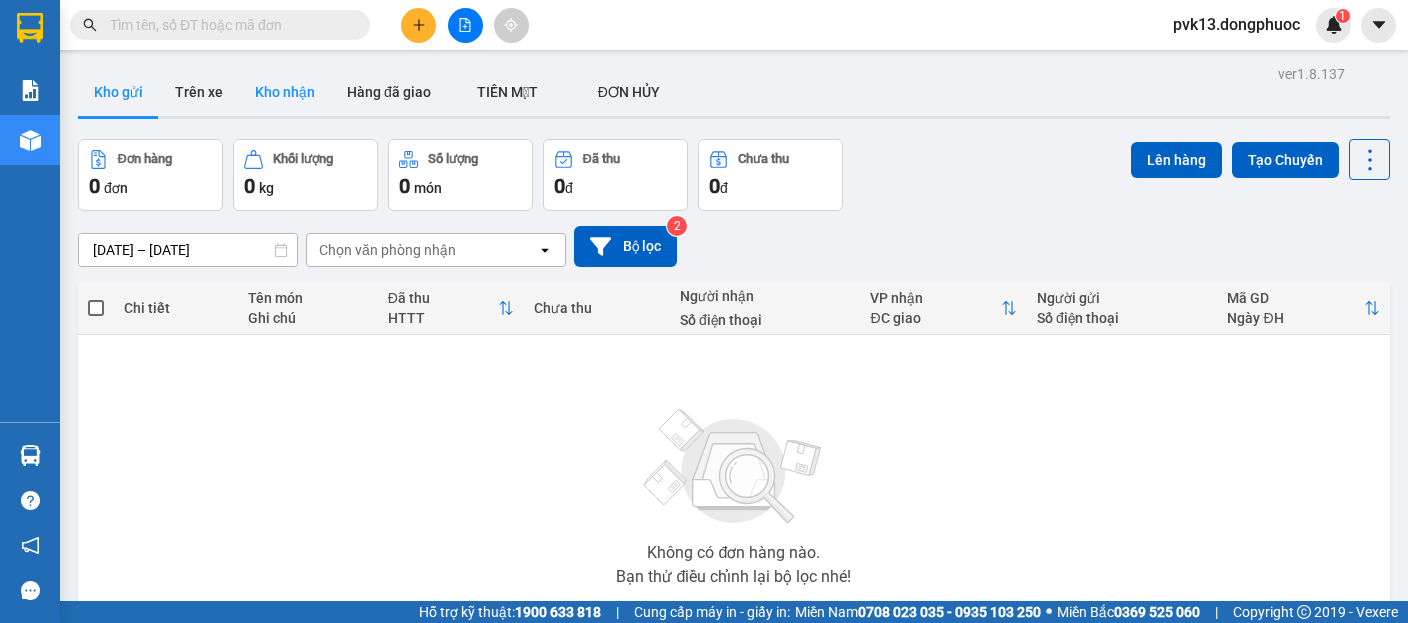 click on "Kho nhận" at bounding box center (285, 92) 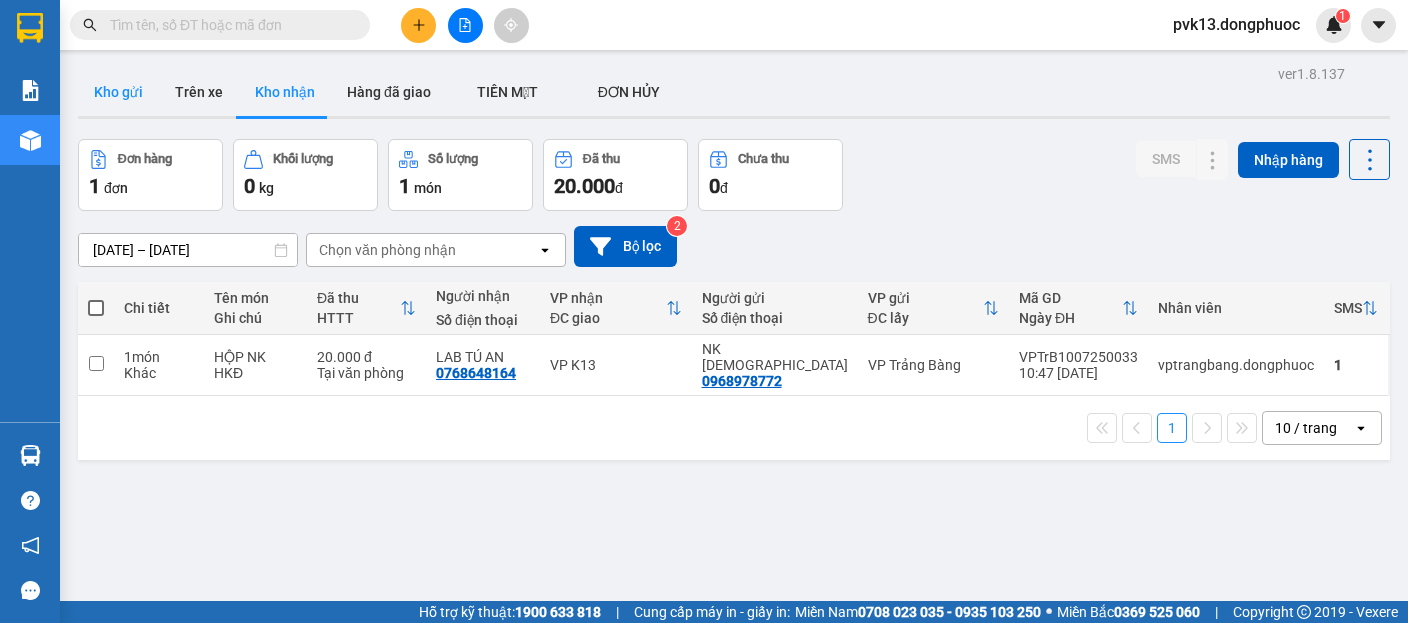 click on "Kho gửi" at bounding box center (118, 92) 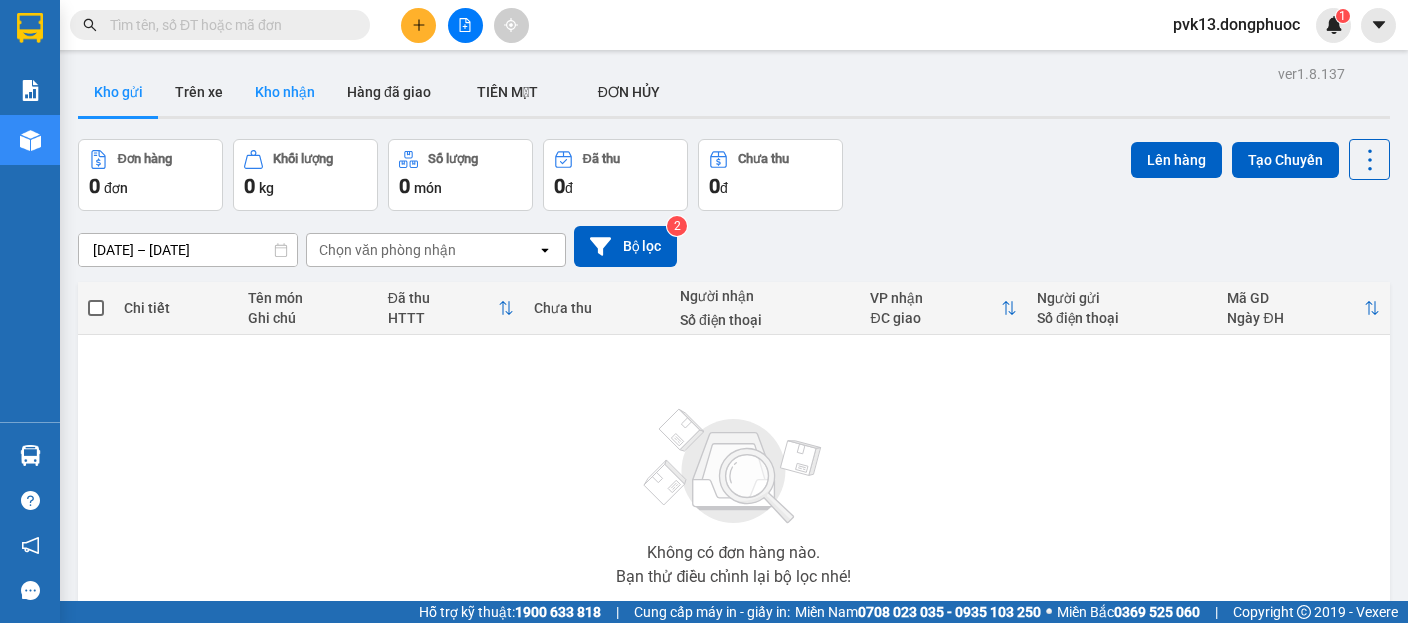 click on "Kho nhận" at bounding box center (285, 92) 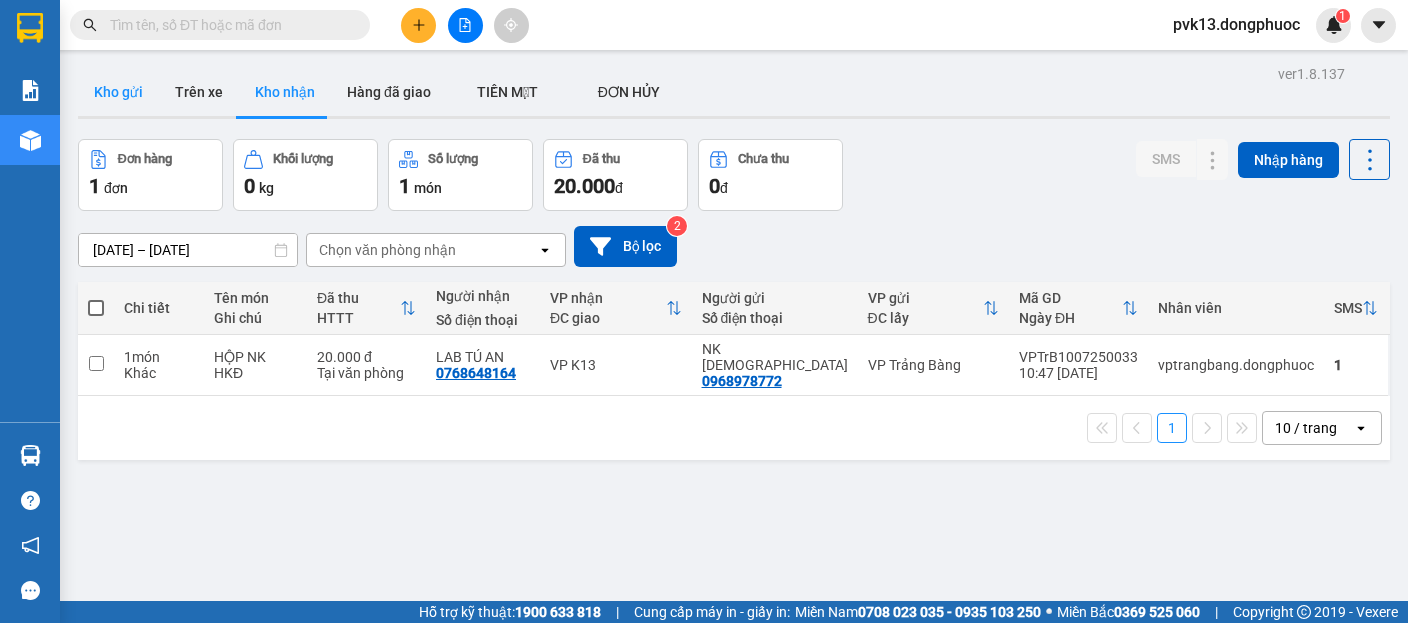 click on "Kho gửi" at bounding box center (118, 92) 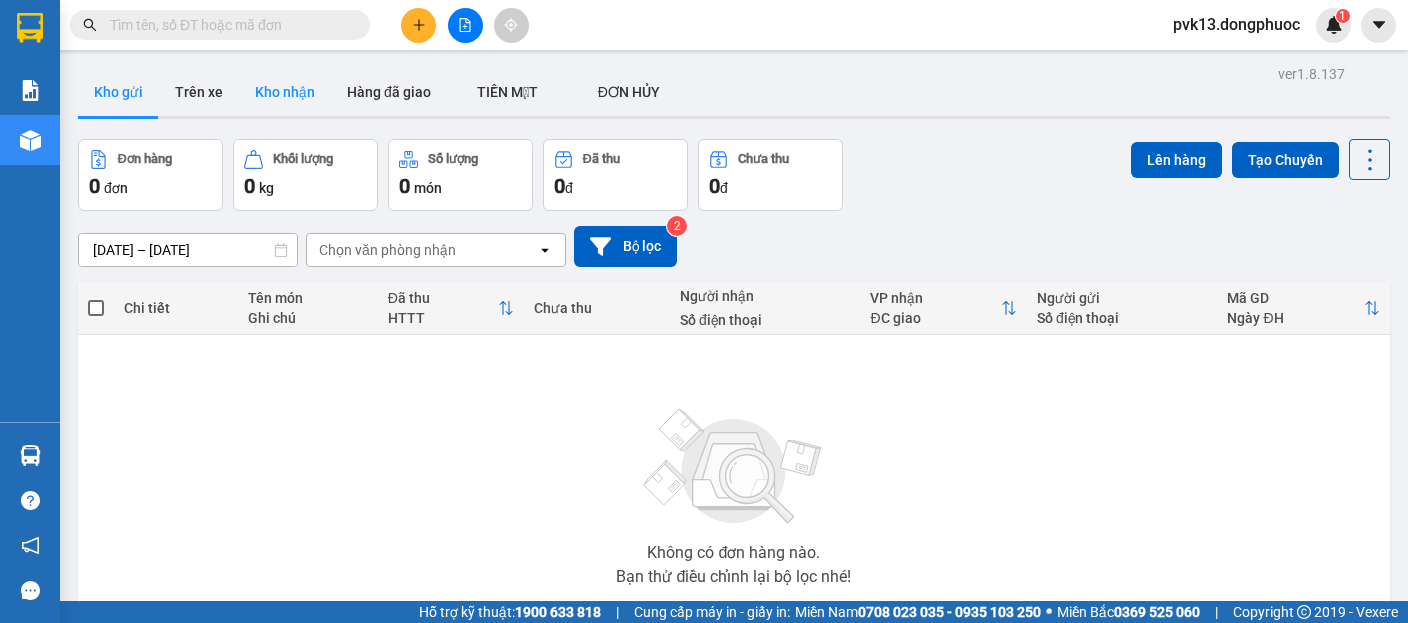 click on "Kho nhận" at bounding box center (285, 92) 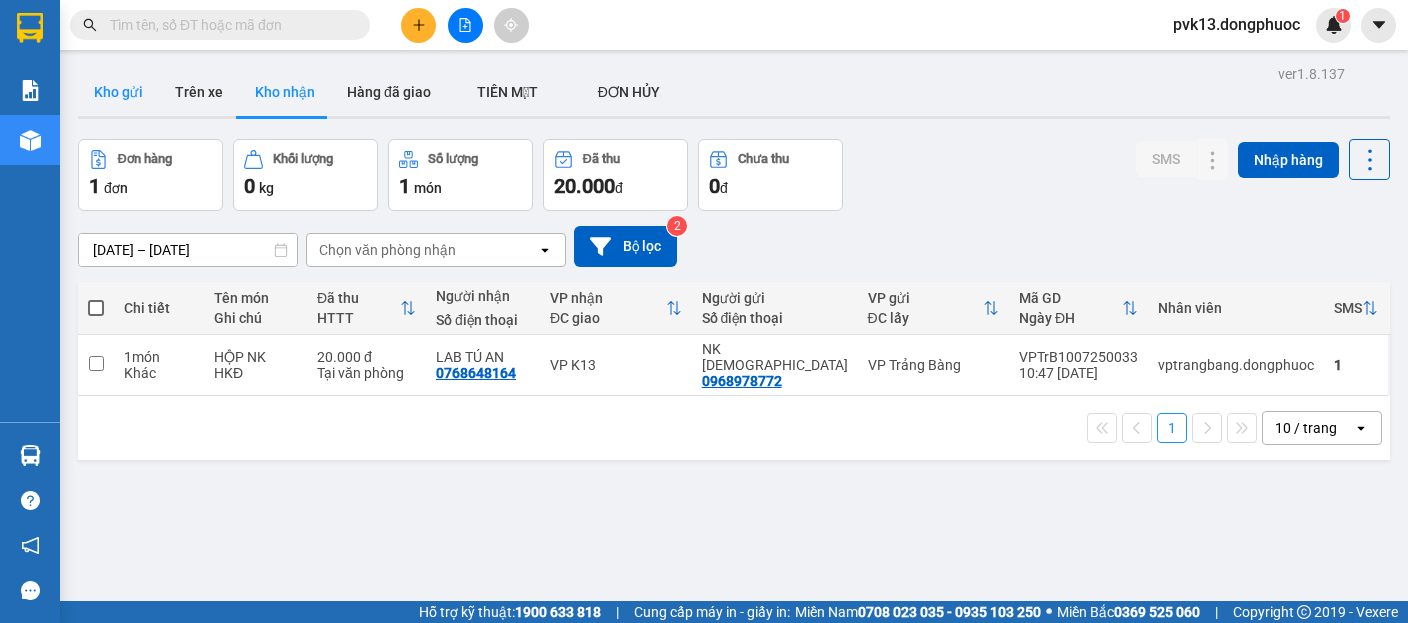click on "Kho gửi" at bounding box center (118, 92) 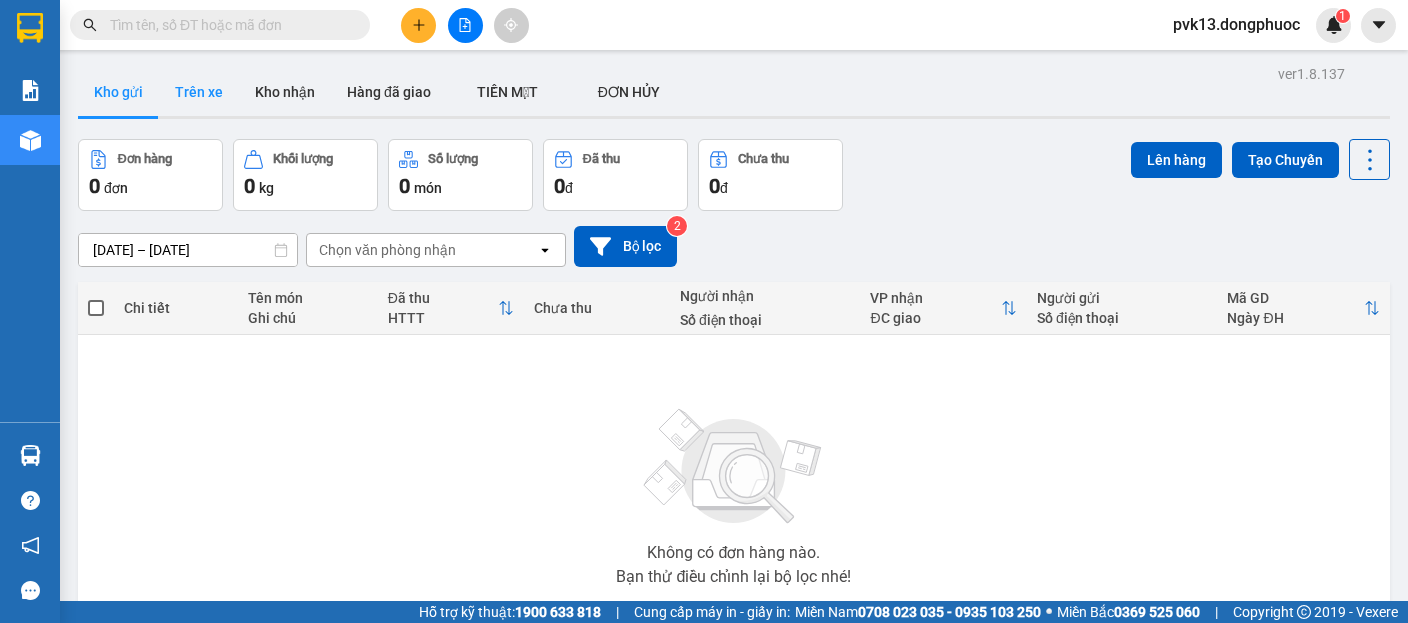 click on "Trên xe" at bounding box center [199, 92] 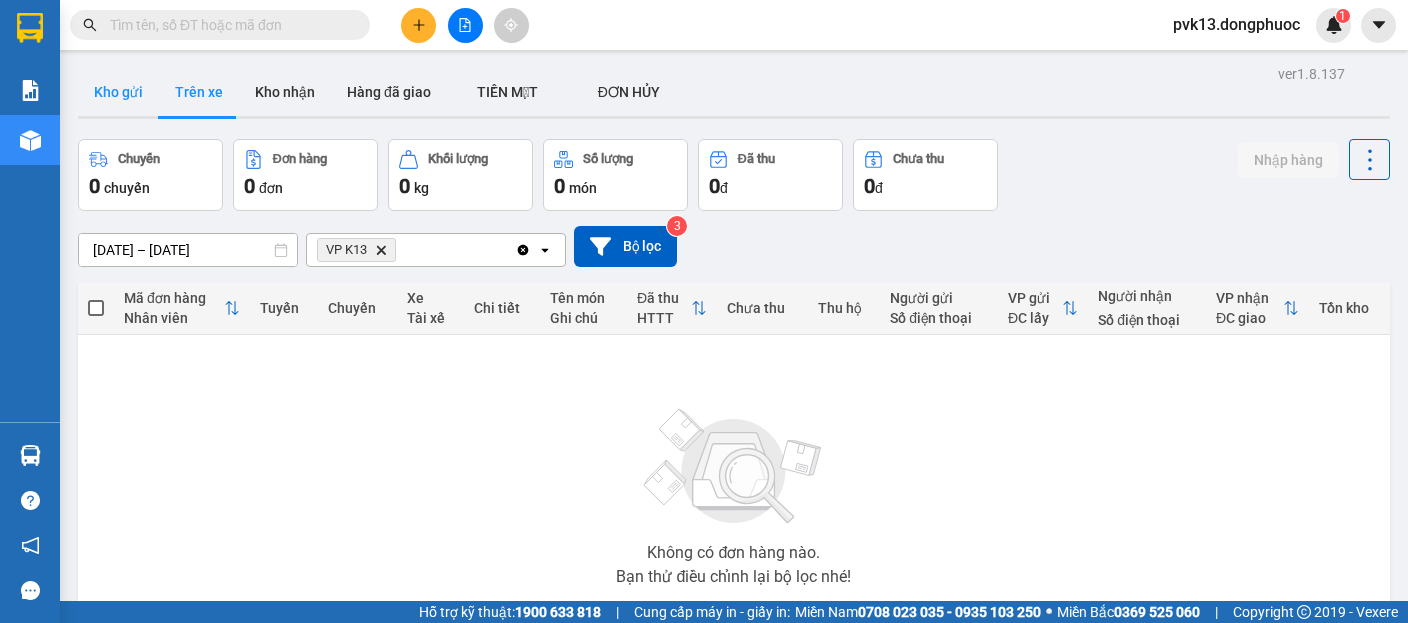 click on "Kho gửi" at bounding box center (118, 92) 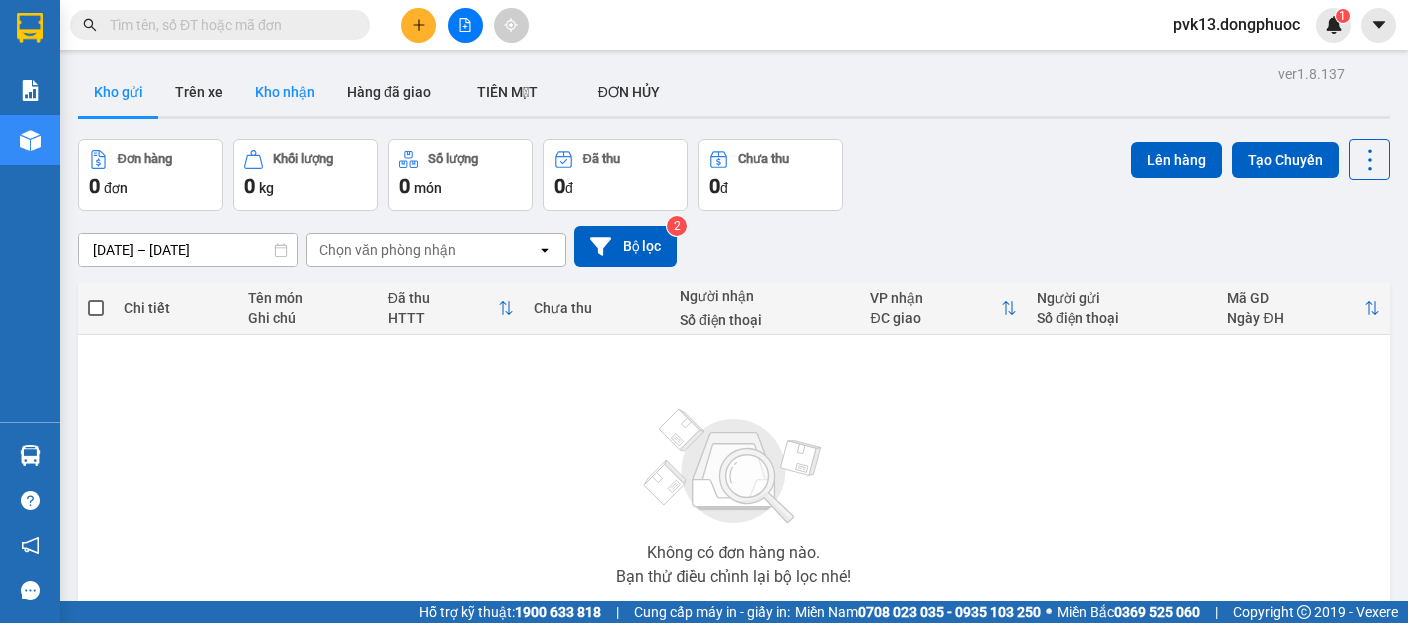 click on "Kho nhận" at bounding box center [285, 92] 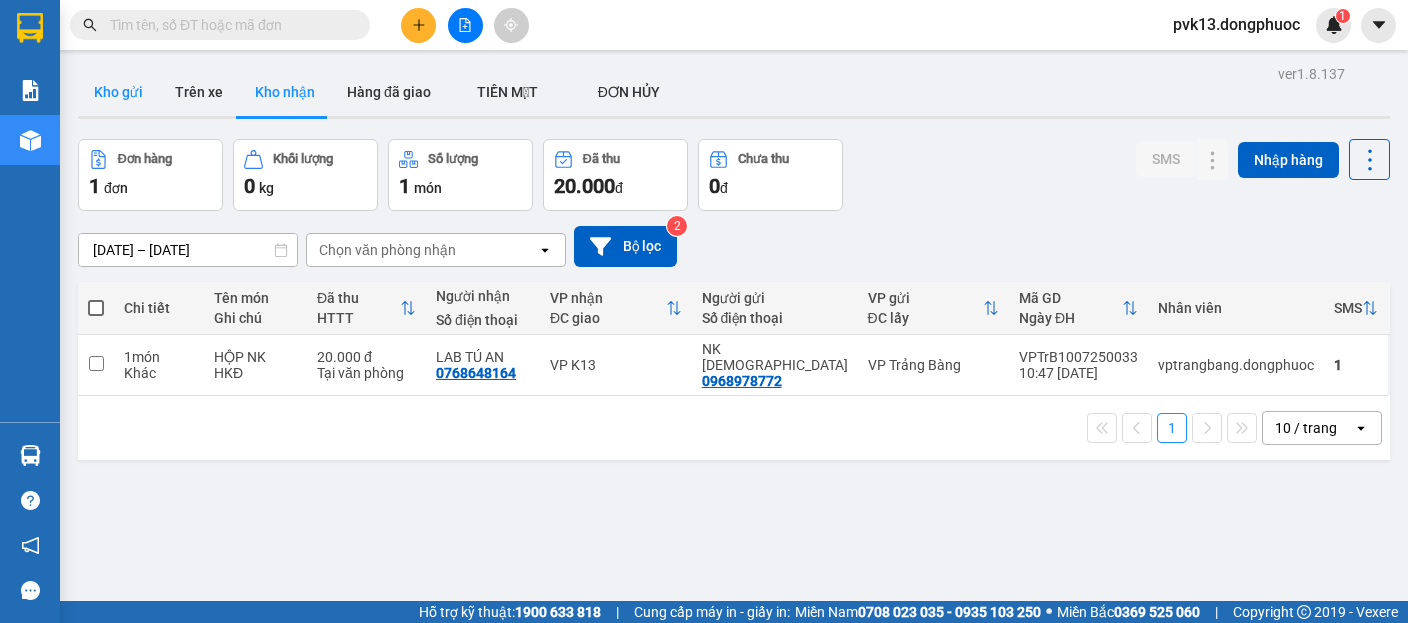 click on "Kho gửi" at bounding box center [118, 92] 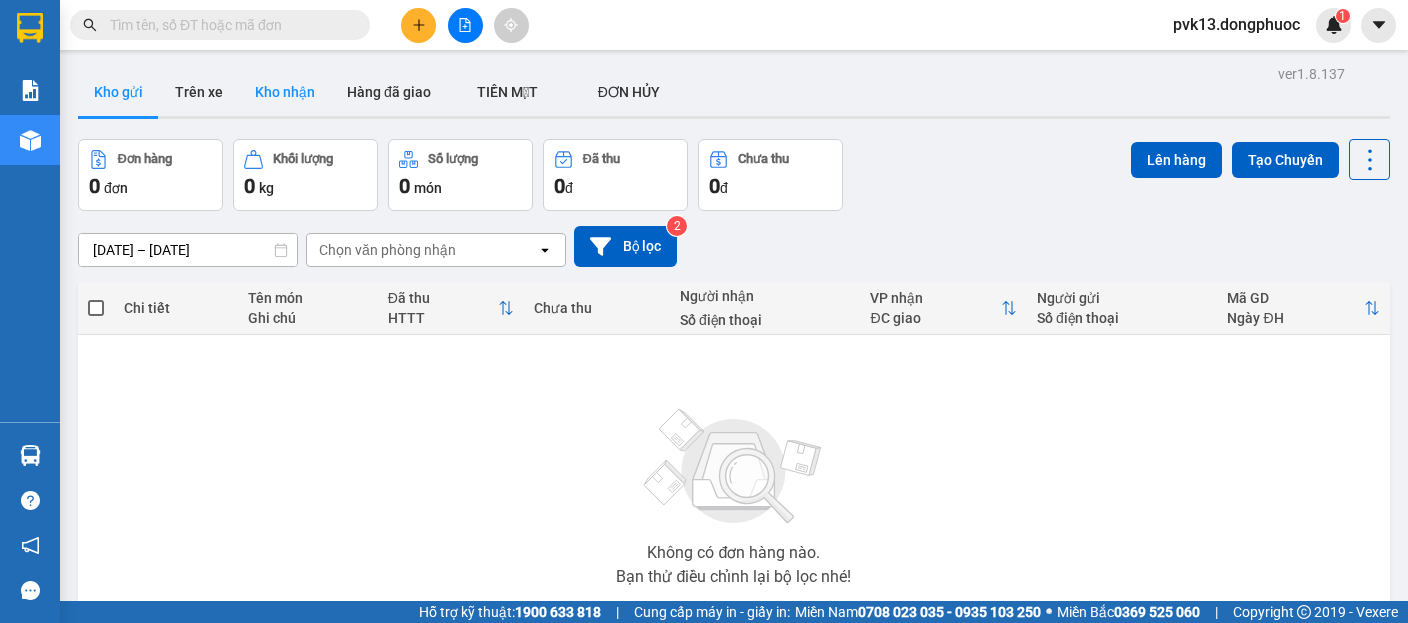 click on "Kho nhận" at bounding box center [285, 92] 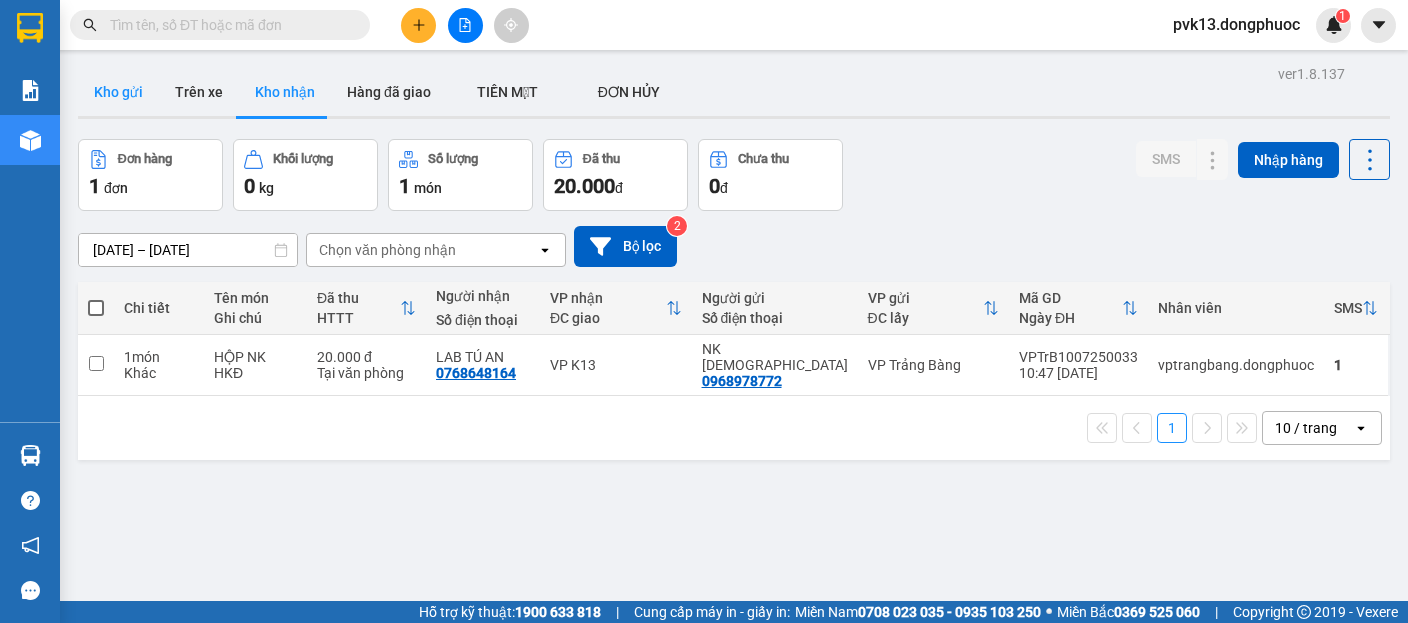 click on "Kho gửi" at bounding box center (118, 92) 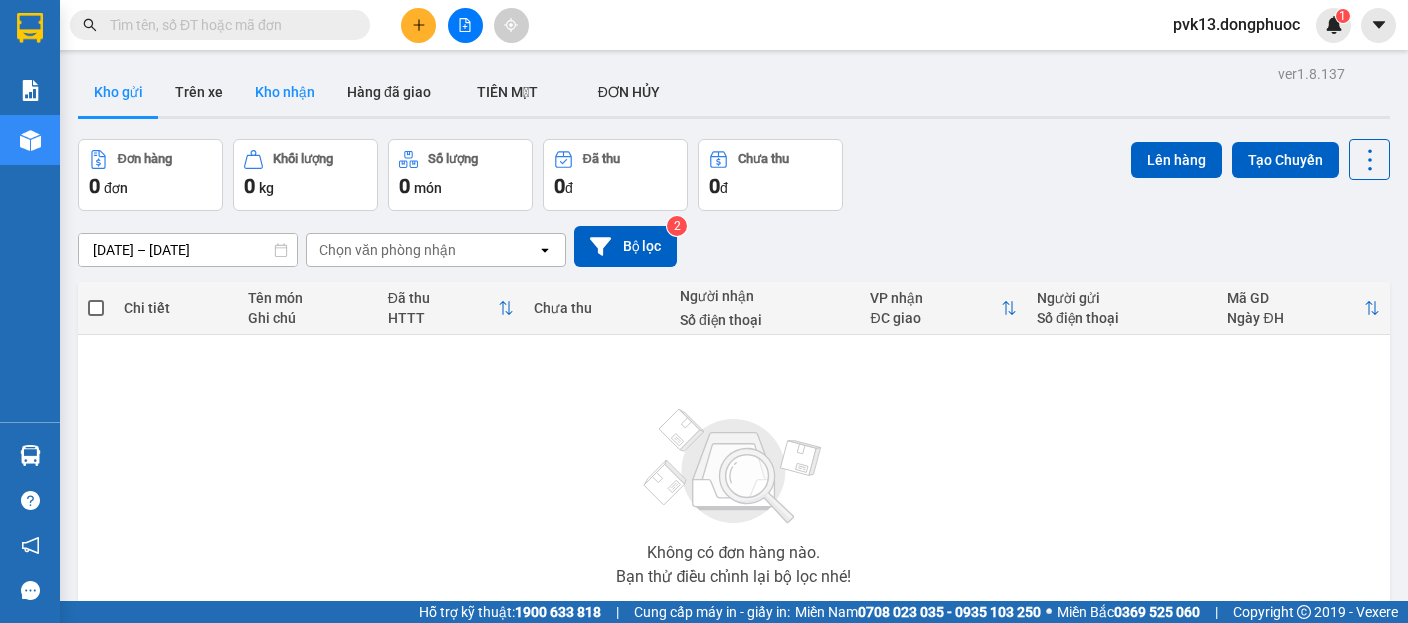 click on "Kho nhận" at bounding box center [285, 92] 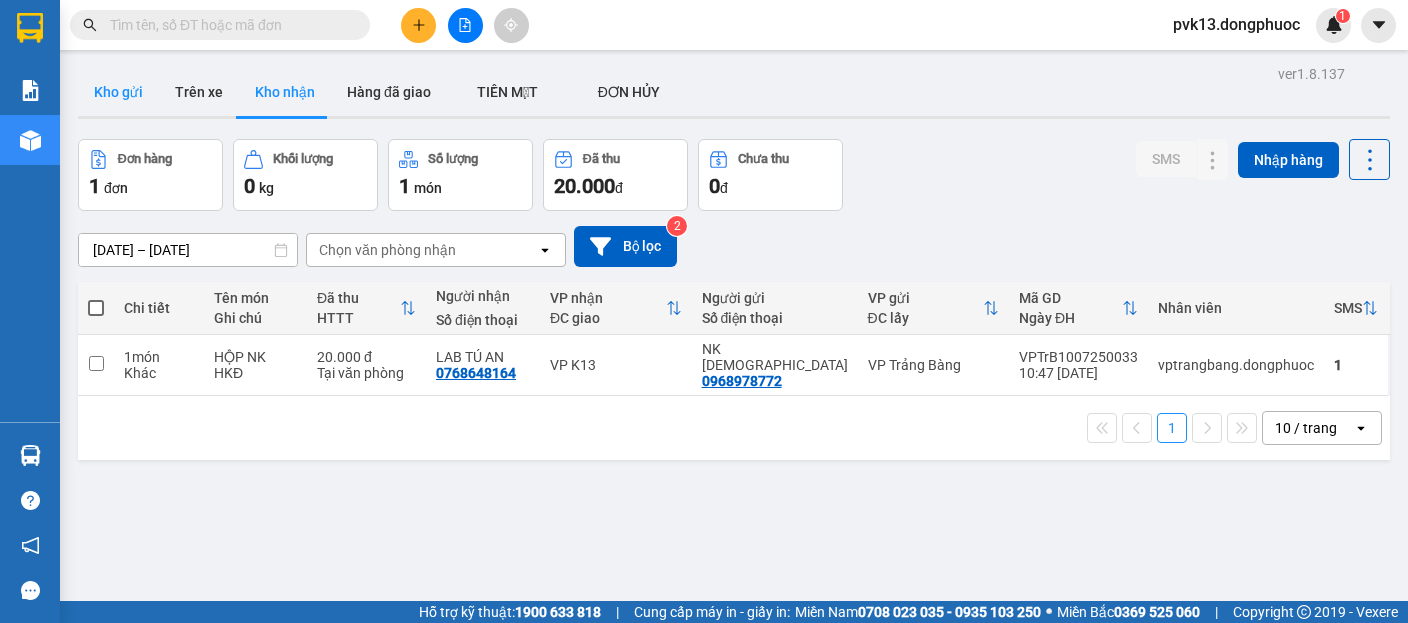 click on "Kho gửi" at bounding box center (118, 92) 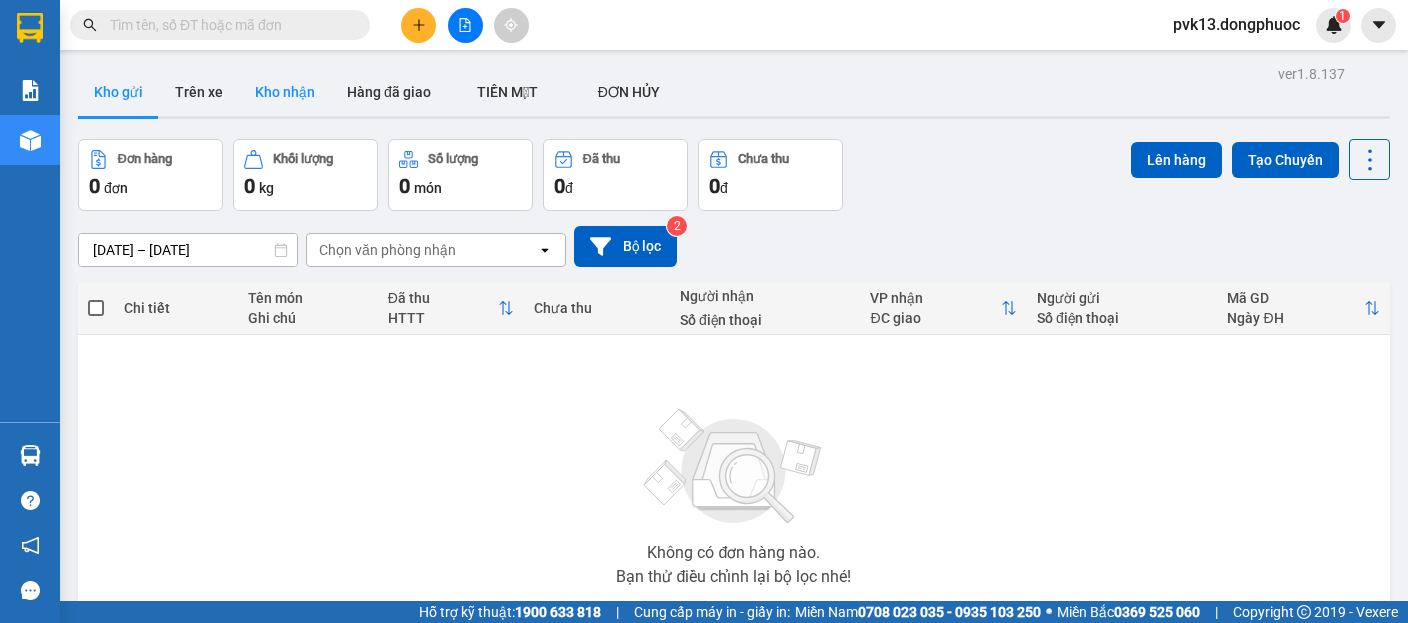 click on "Kho nhận" at bounding box center [285, 92] 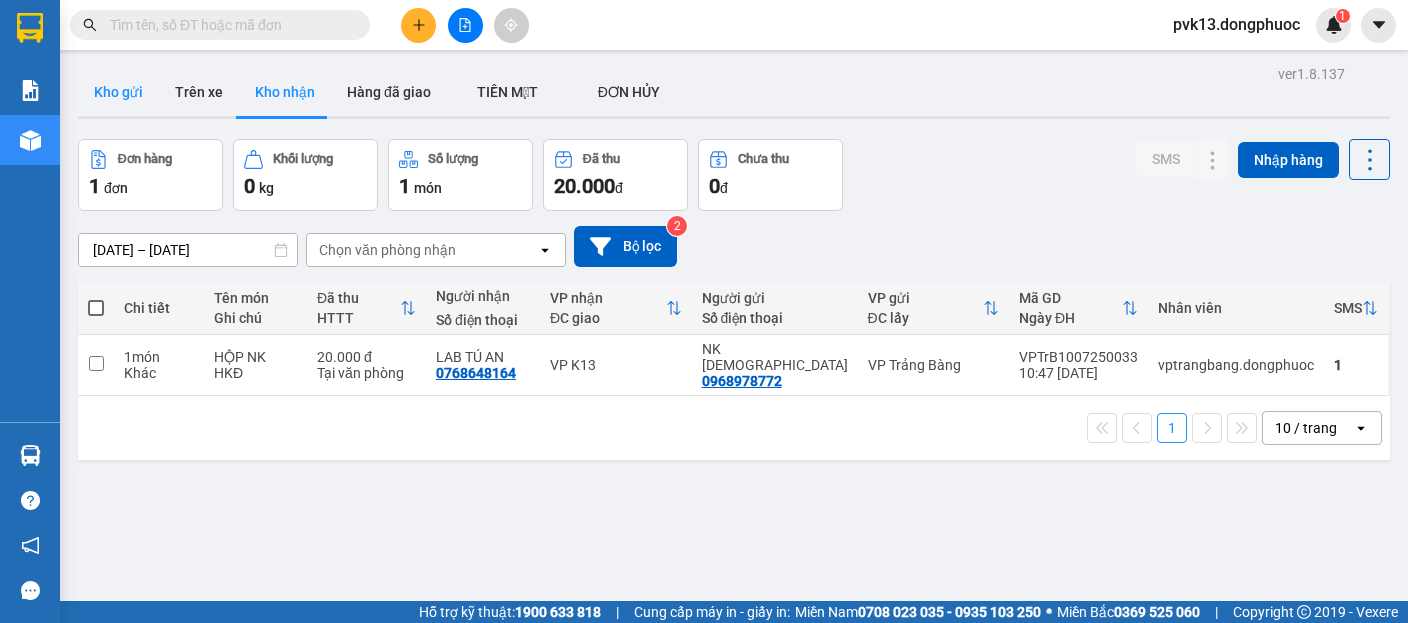 click on "Kho gửi" at bounding box center [118, 92] 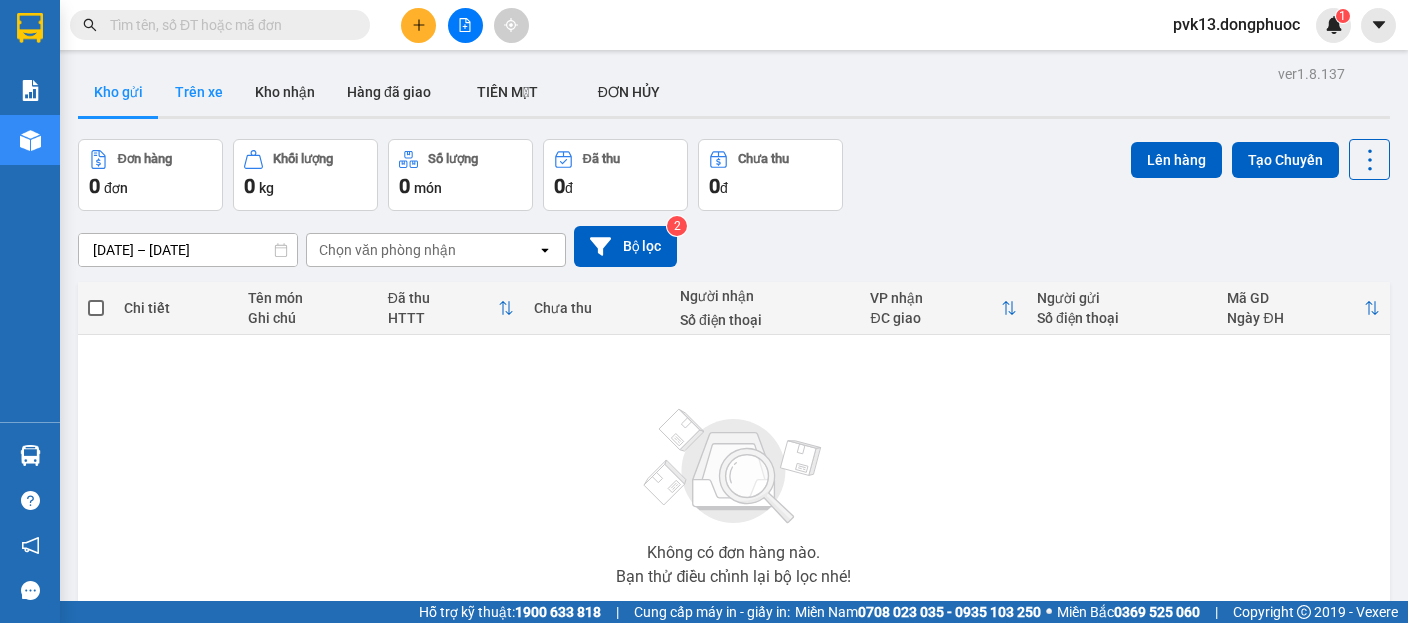 click on "Trên xe" at bounding box center [199, 92] 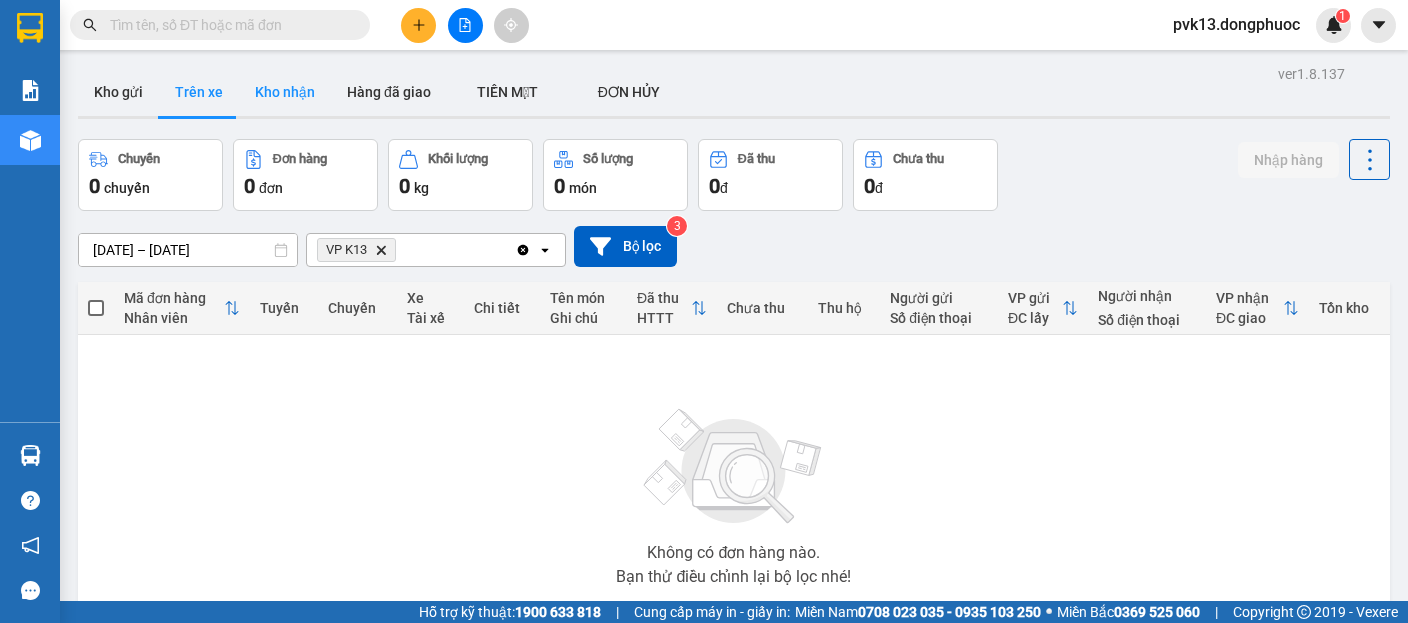 click on "Kho nhận" at bounding box center [285, 92] 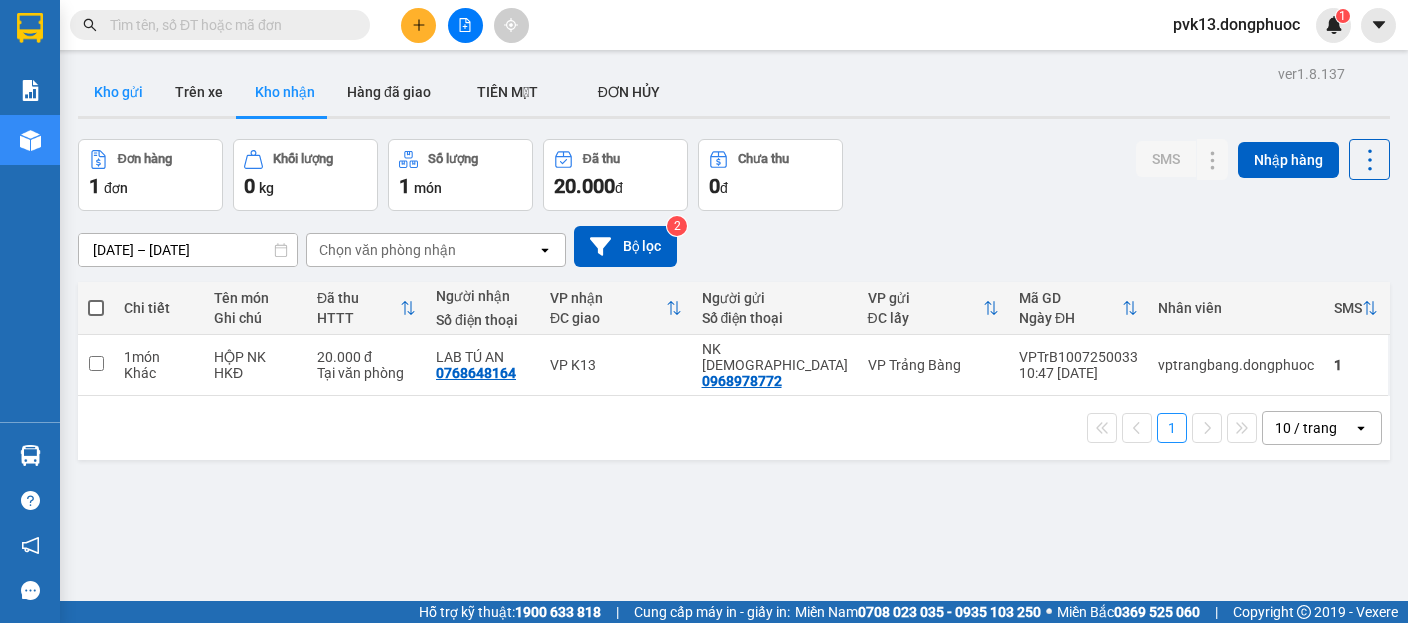 click on "Kho gửi" at bounding box center (118, 92) 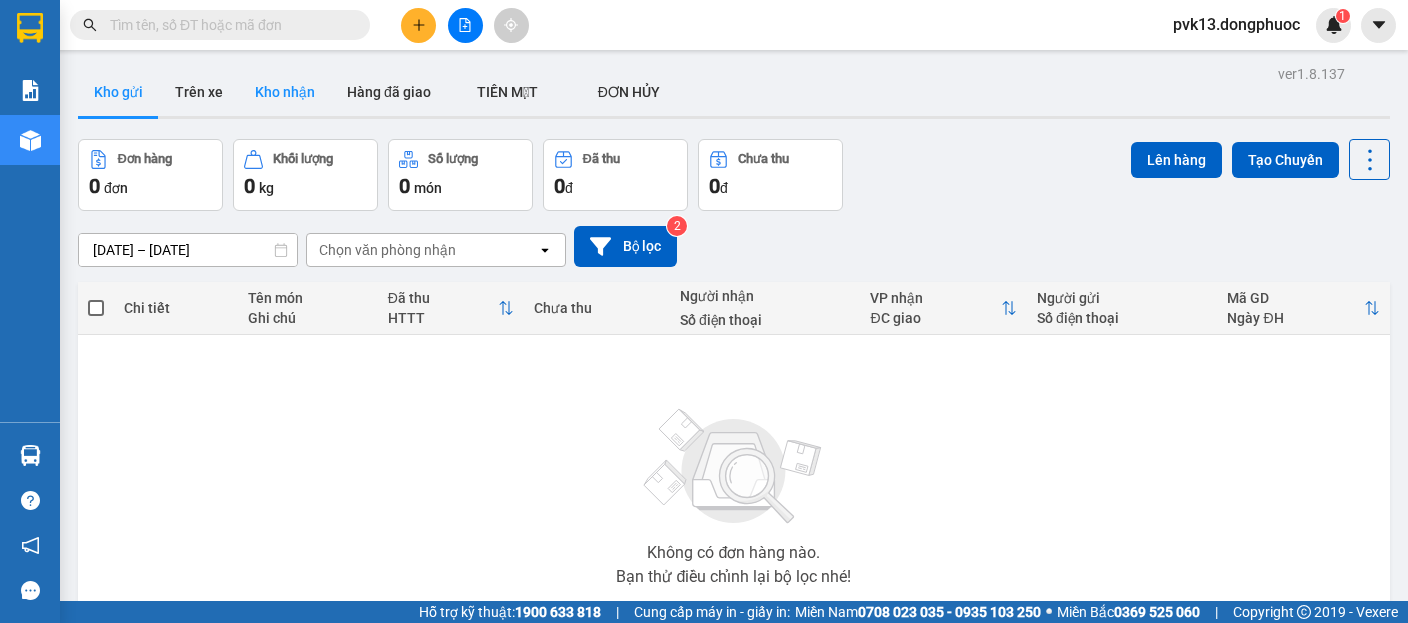 click on "Kho nhận" at bounding box center (285, 92) 